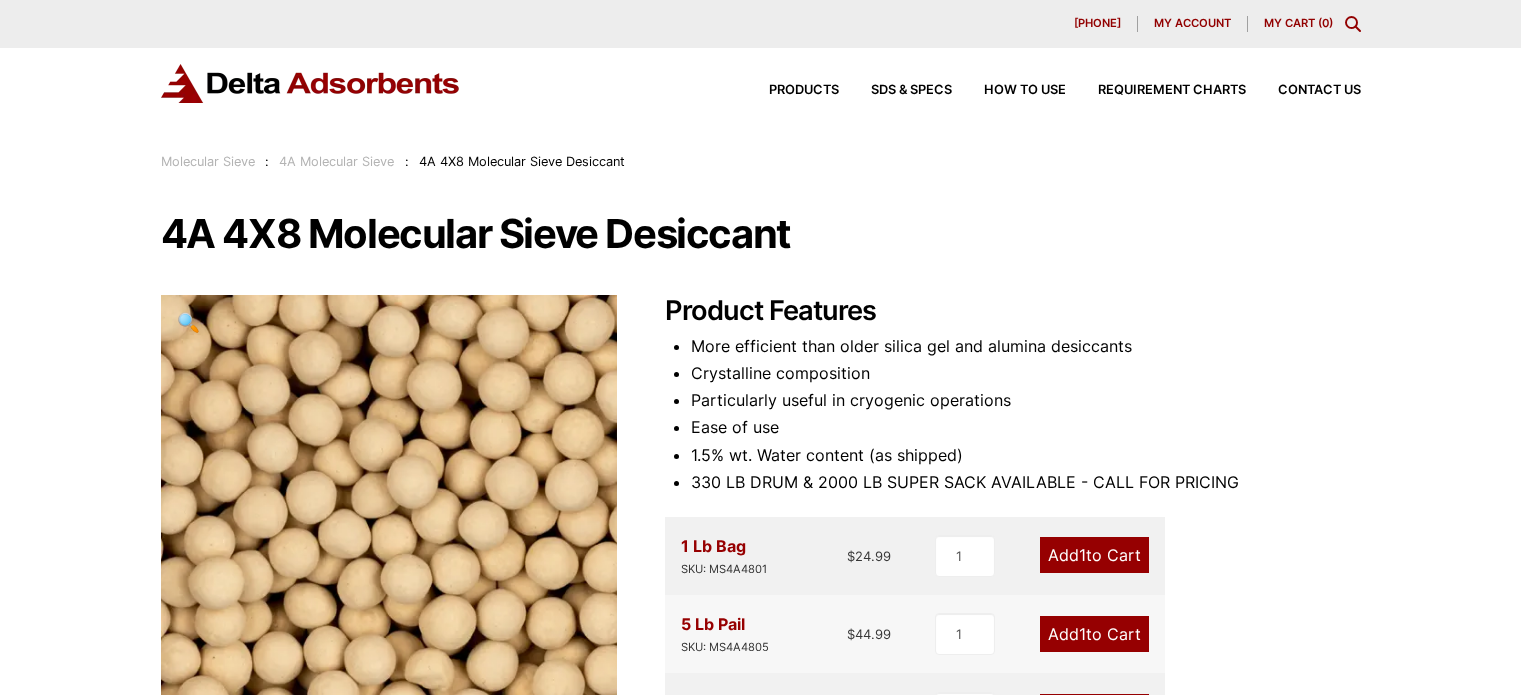 scroll, scrollTop: 0, scrollLeft: 0, axis: both 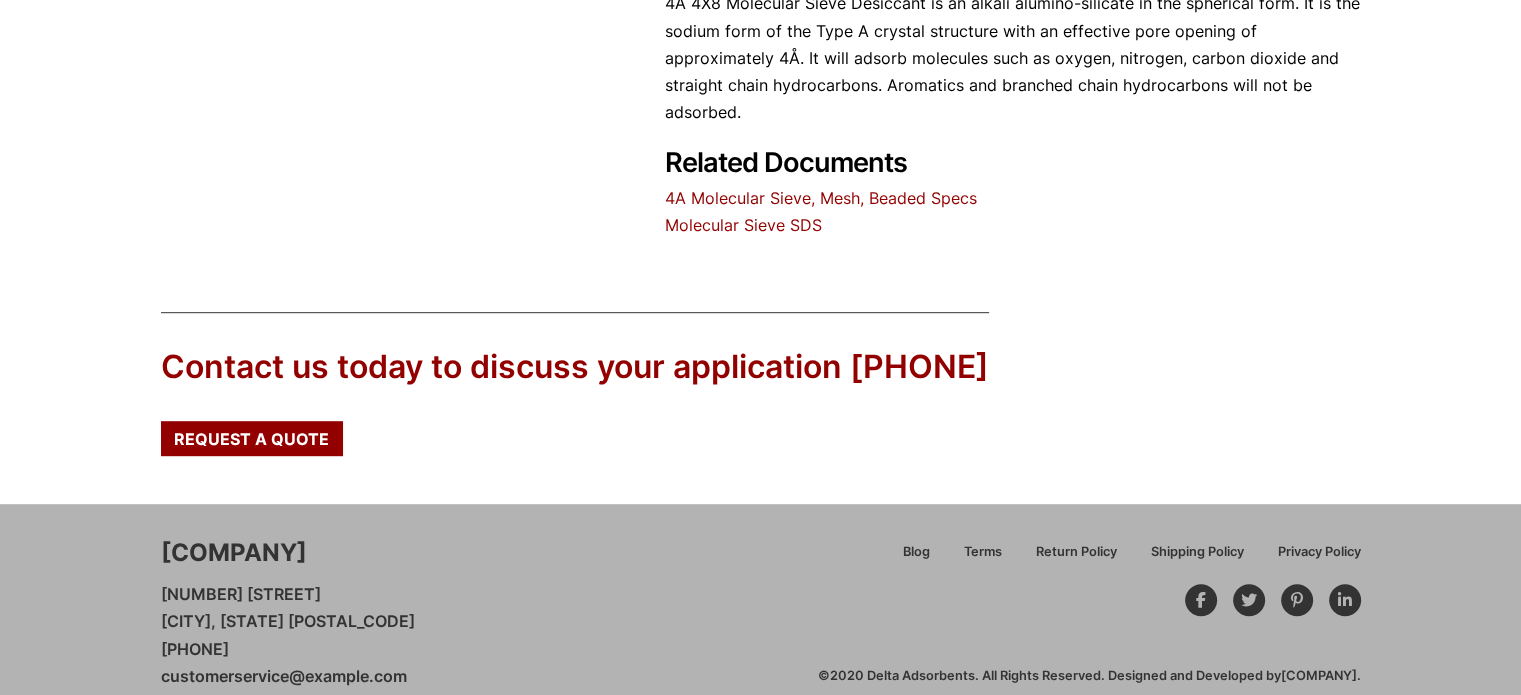 click on "Molecular Sieve SDS" at bounding box center (743, 225) 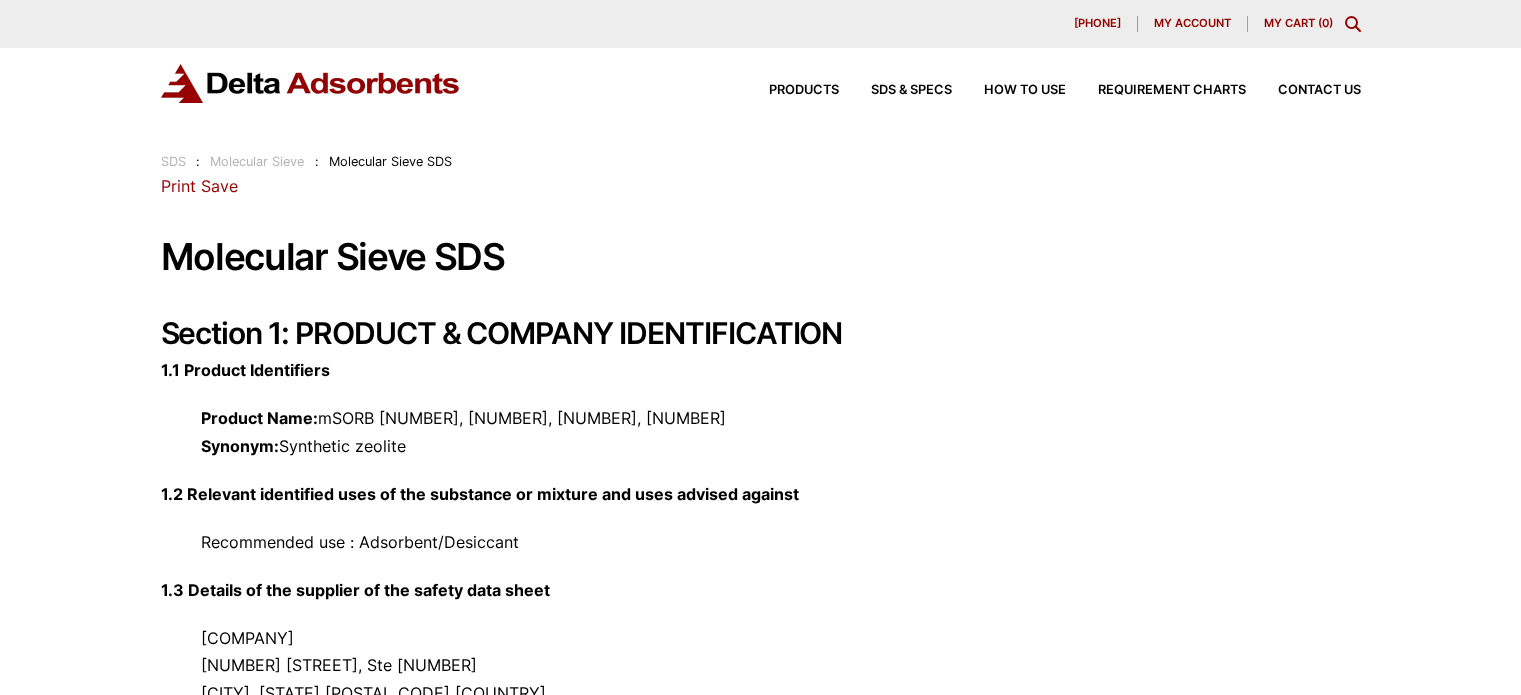 scroll, scrollTop: 0, scrollLeft: 0, axis: both 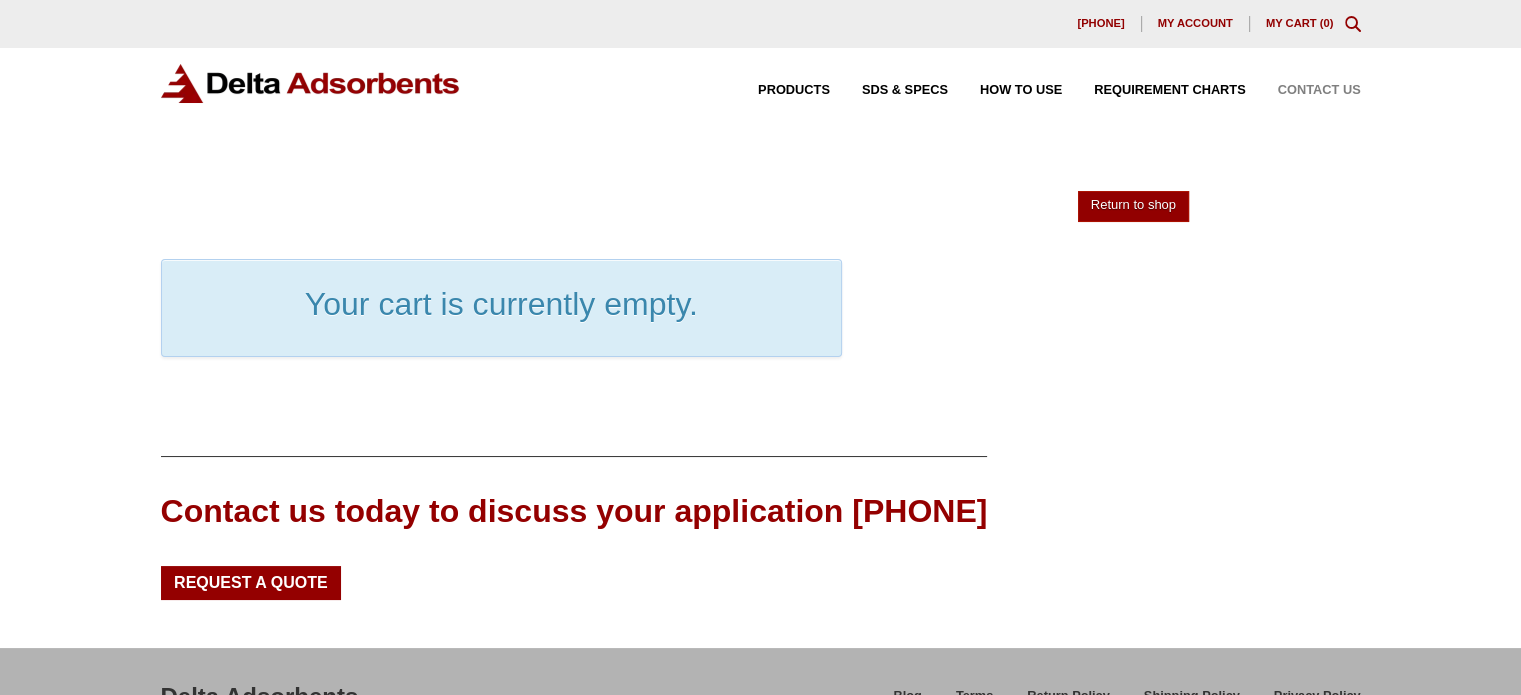 click on "Contact Us" at bounding box center [1319, 90] 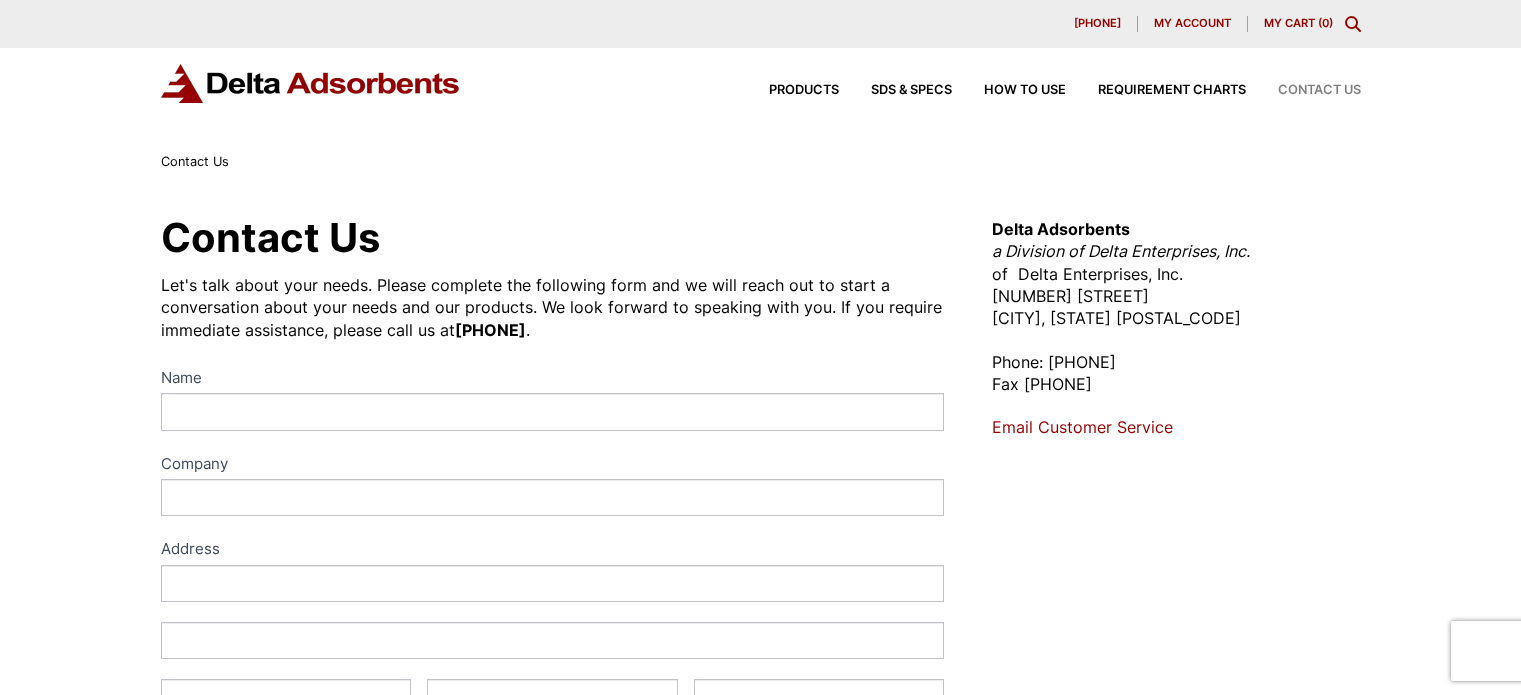 scroll, scrollTop: 0, scrollLeft: 0, axis: both 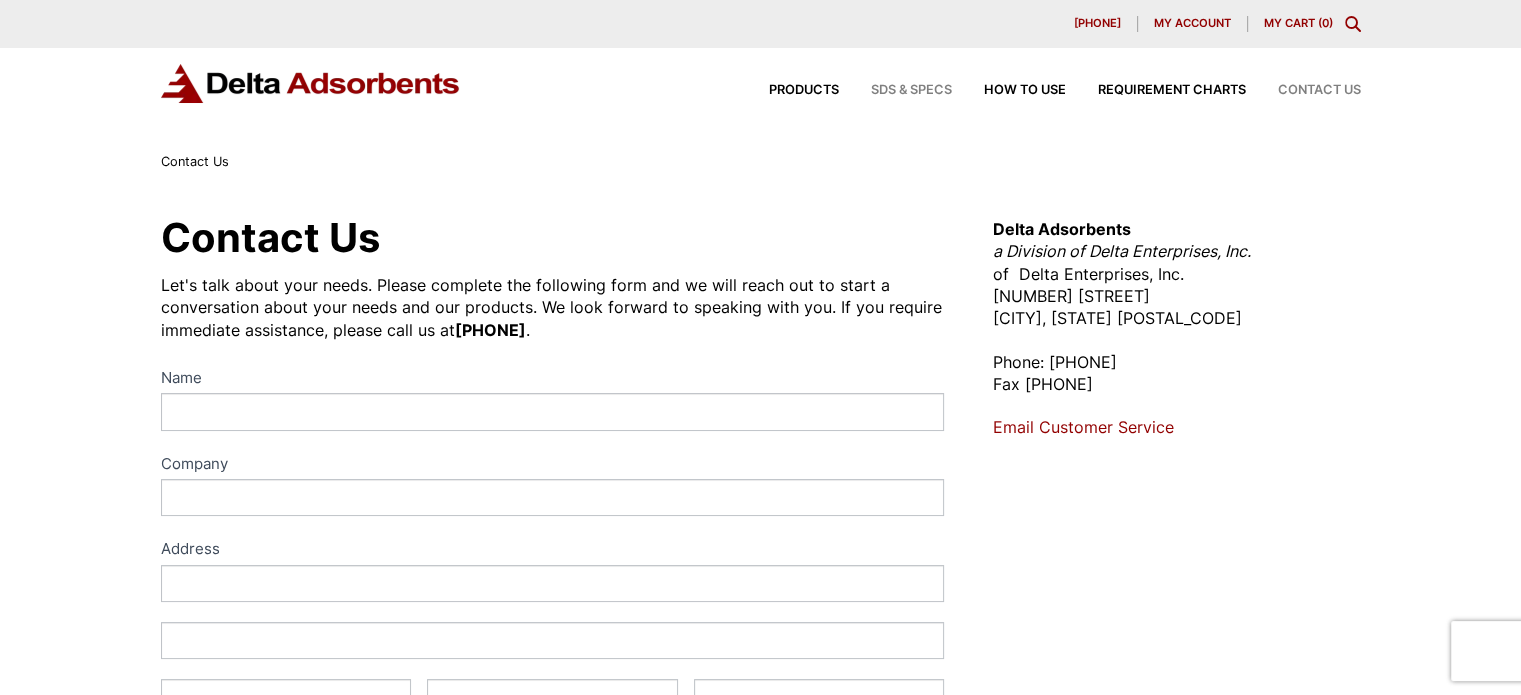 click on "SDS & SPECS" at bounding box center [911, 90] 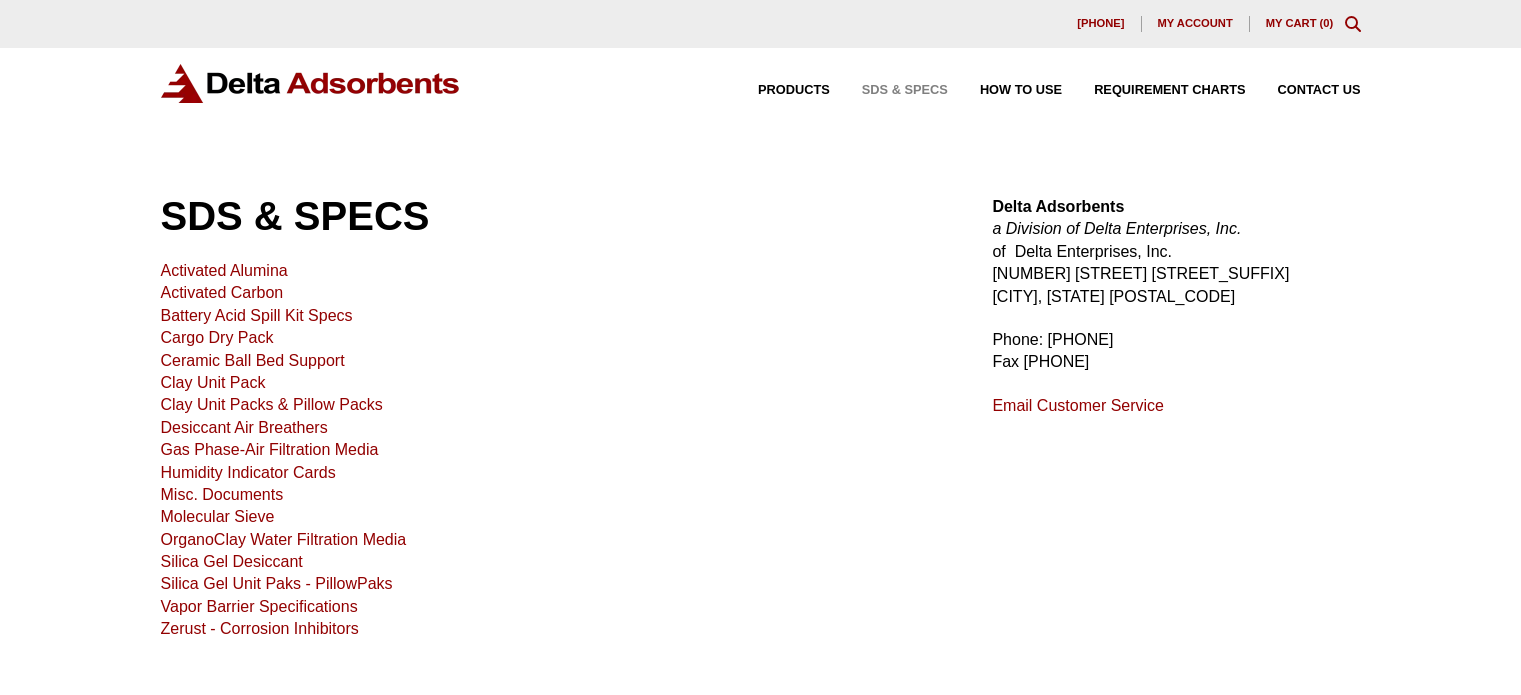 scroll, scrollTop: 0, scrollLeft: 0, axis: both 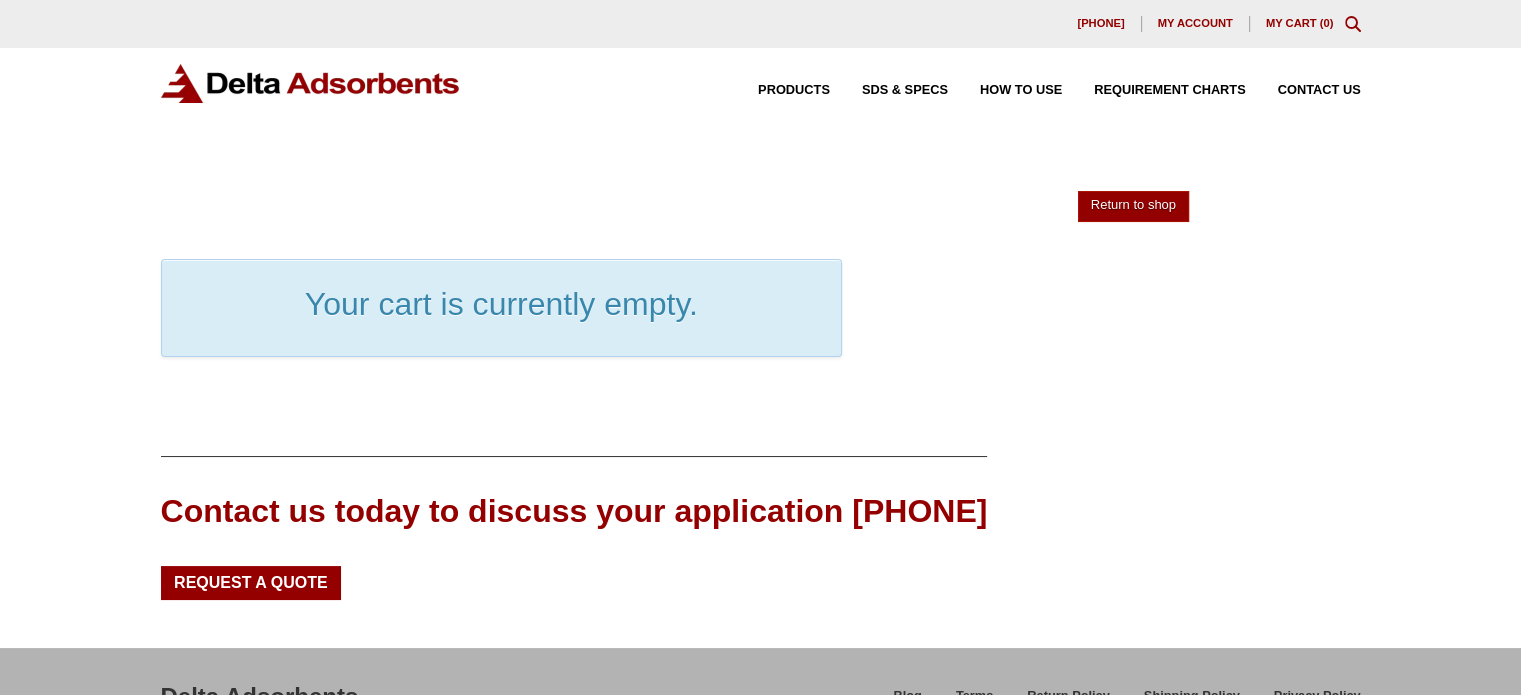 click on "Products SDS & SPECS How to Use Requirement Charts Contact Us" at bounding box center [1043, 90] 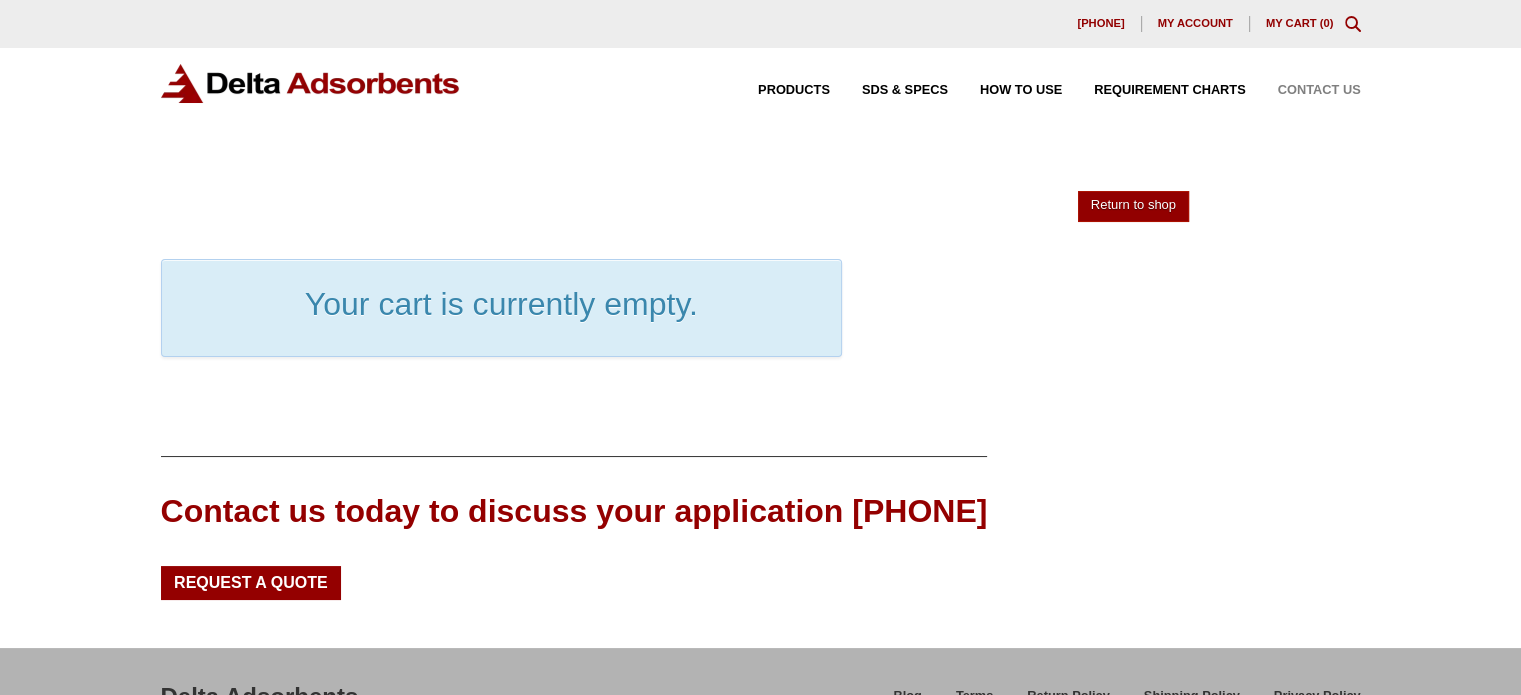 click on "Contact Us" at bounding box center (1319, 90) 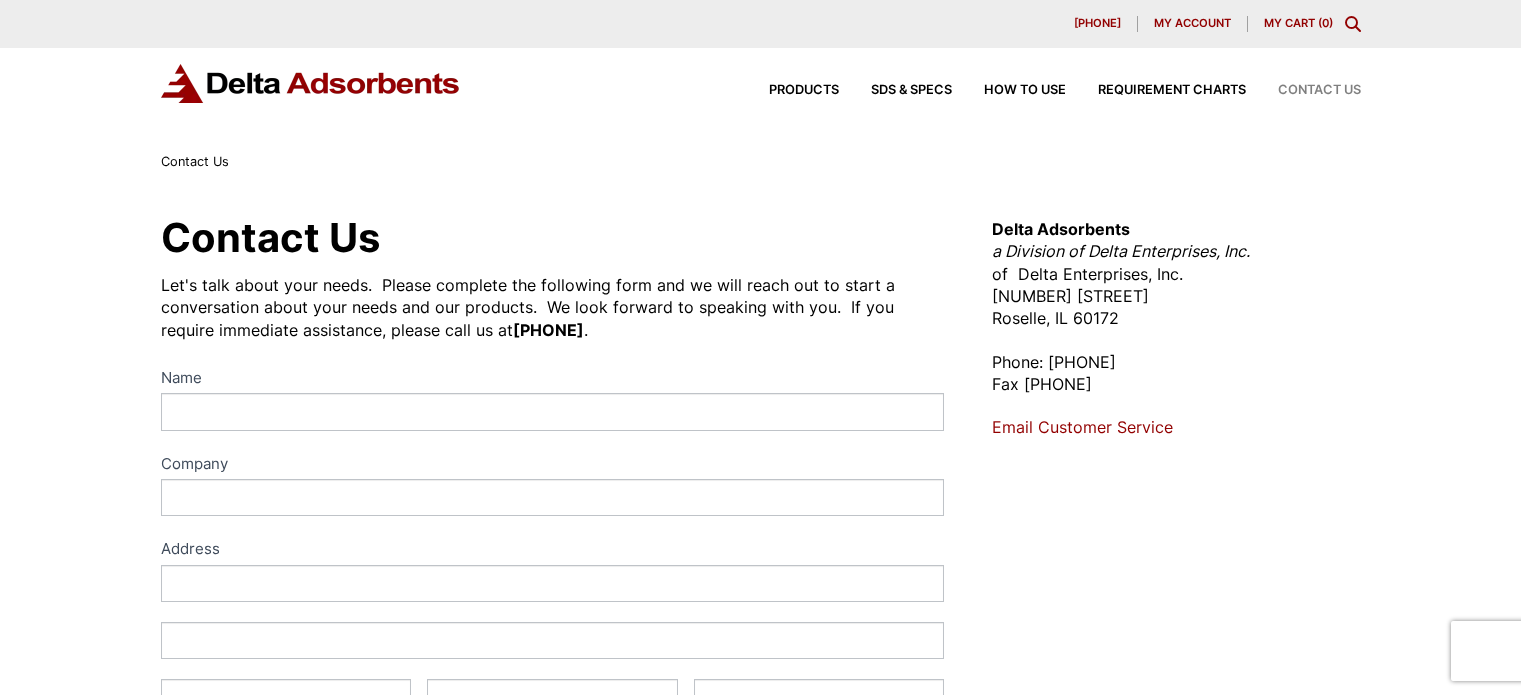scroll, scrollTop: 0, scrollLeft: 0, axis: both 